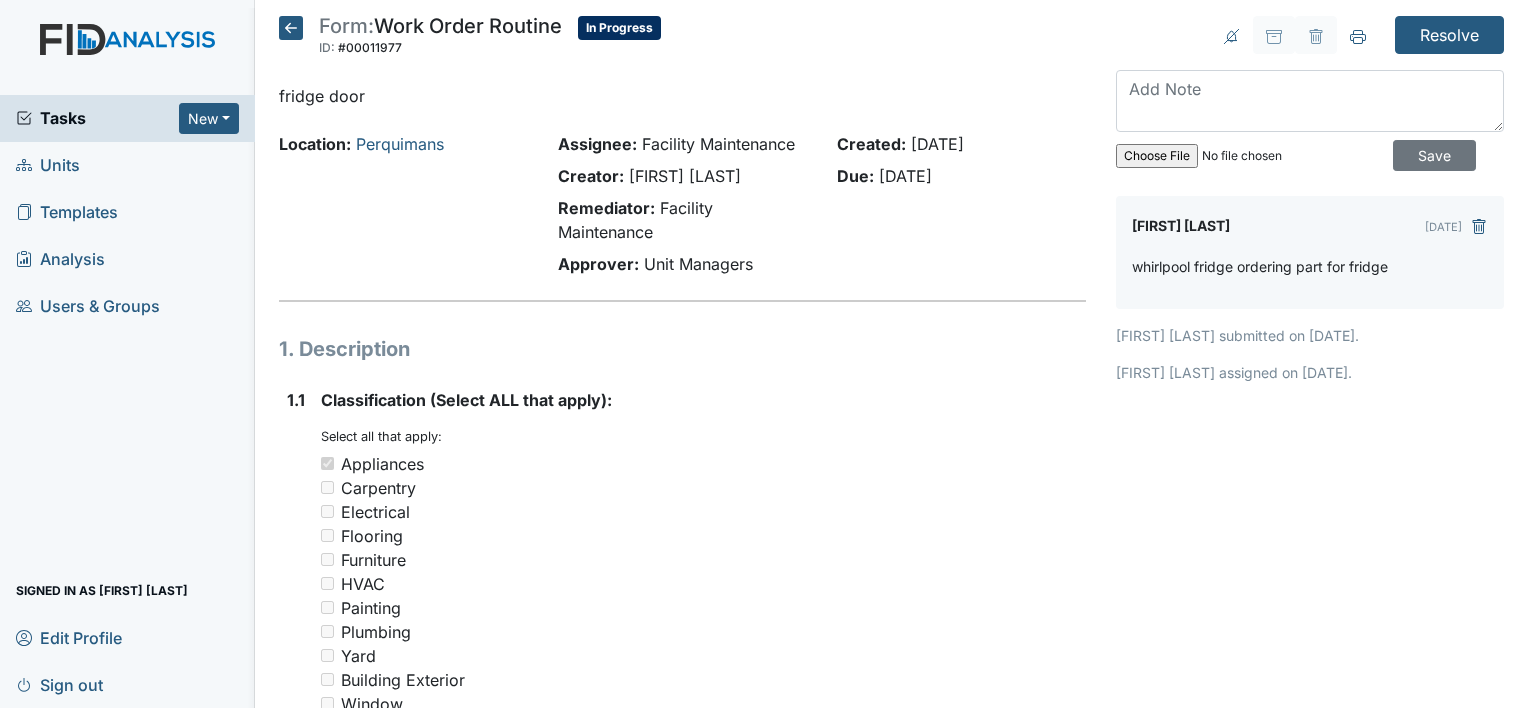 scroll, scrollTop: 0, scrollLeft: 0, axis: both 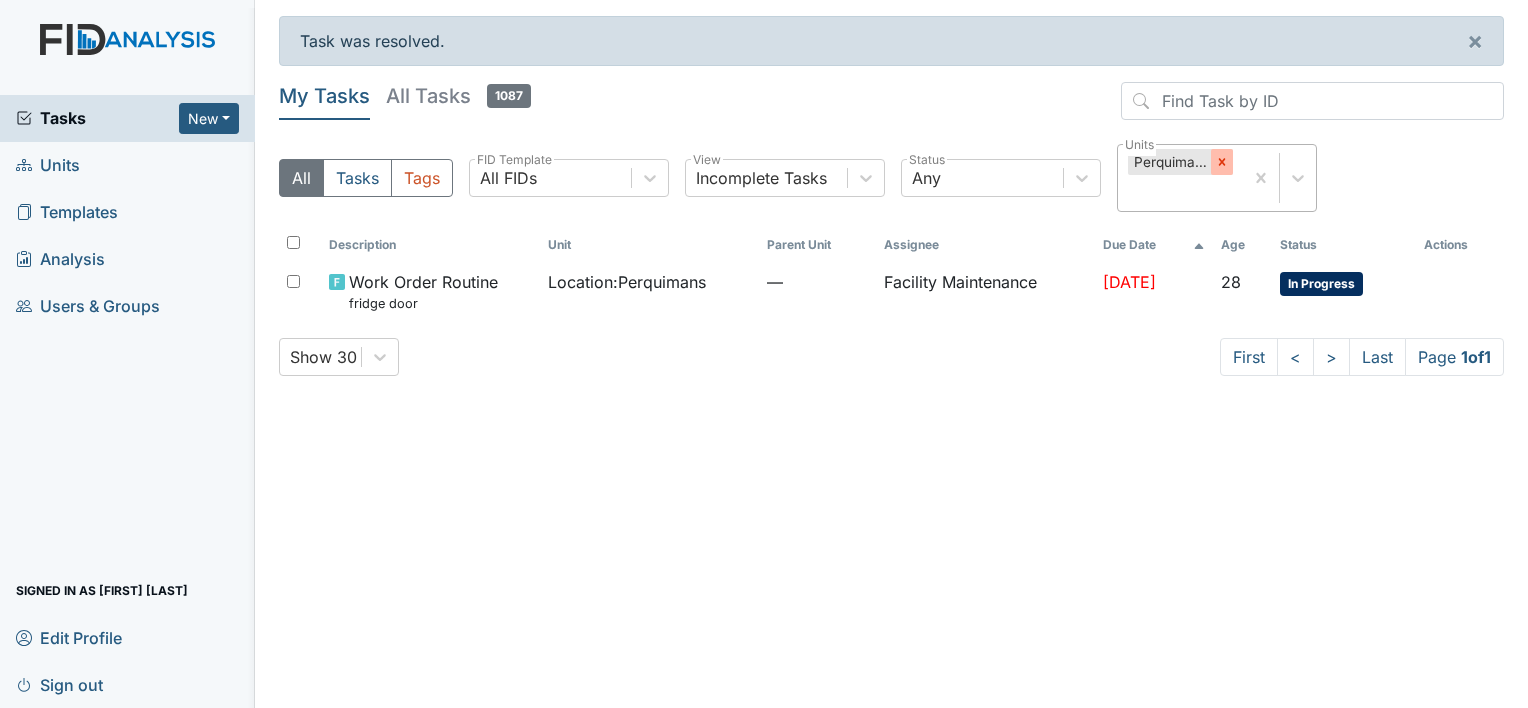 click 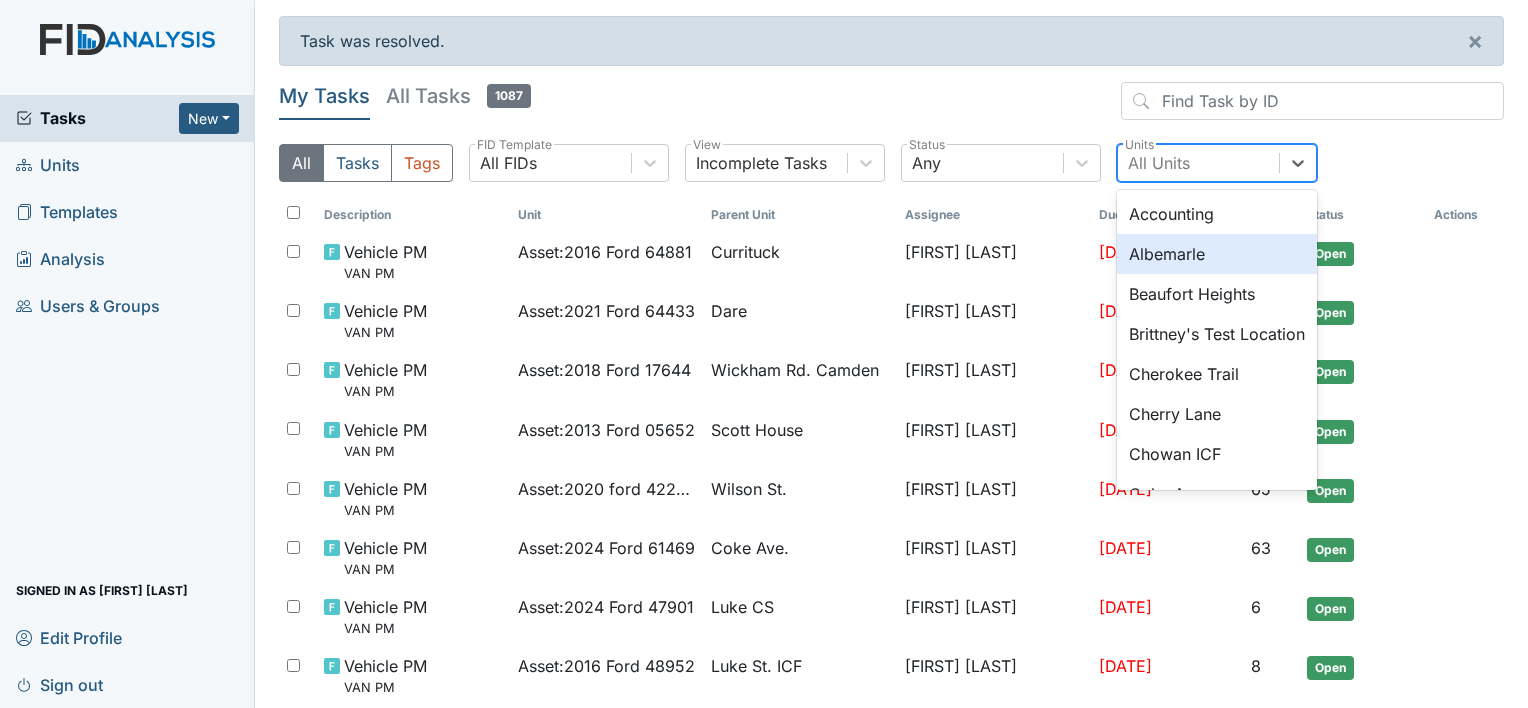 drag, startPoint x: 1220, startPoint y: 159, endPoint x: 1180, endPoint y: 248, distance: 97.575615 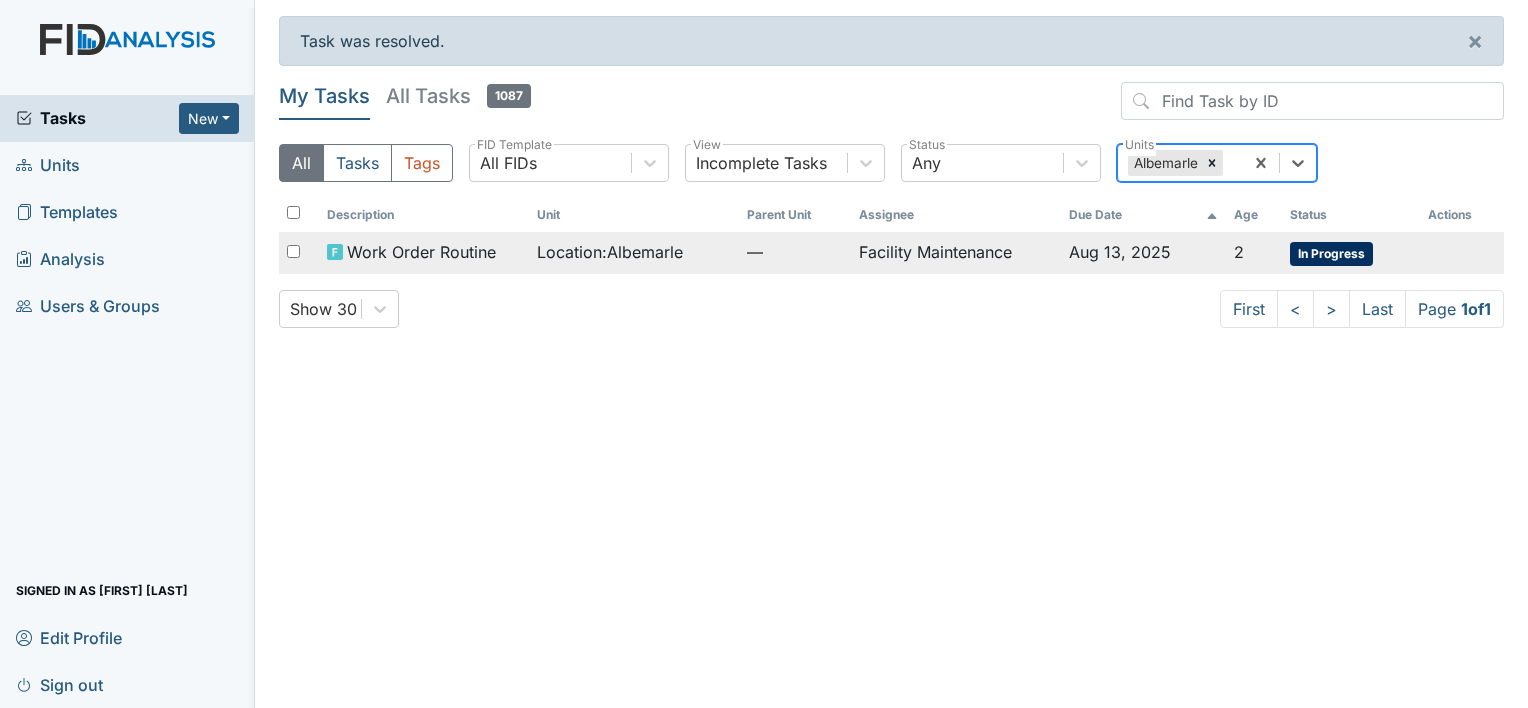 click on "Location :  Albemarle" at bounding box center (610, 252) 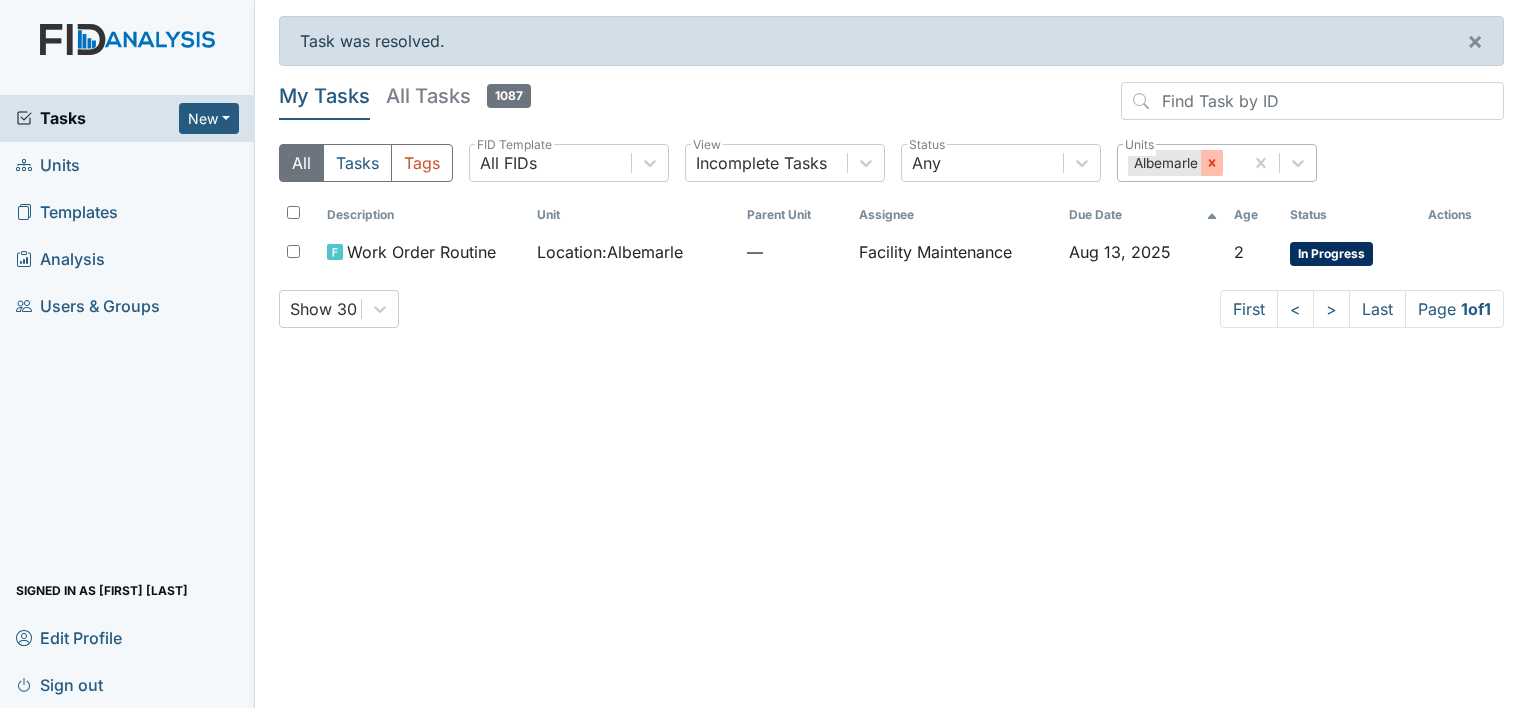 click 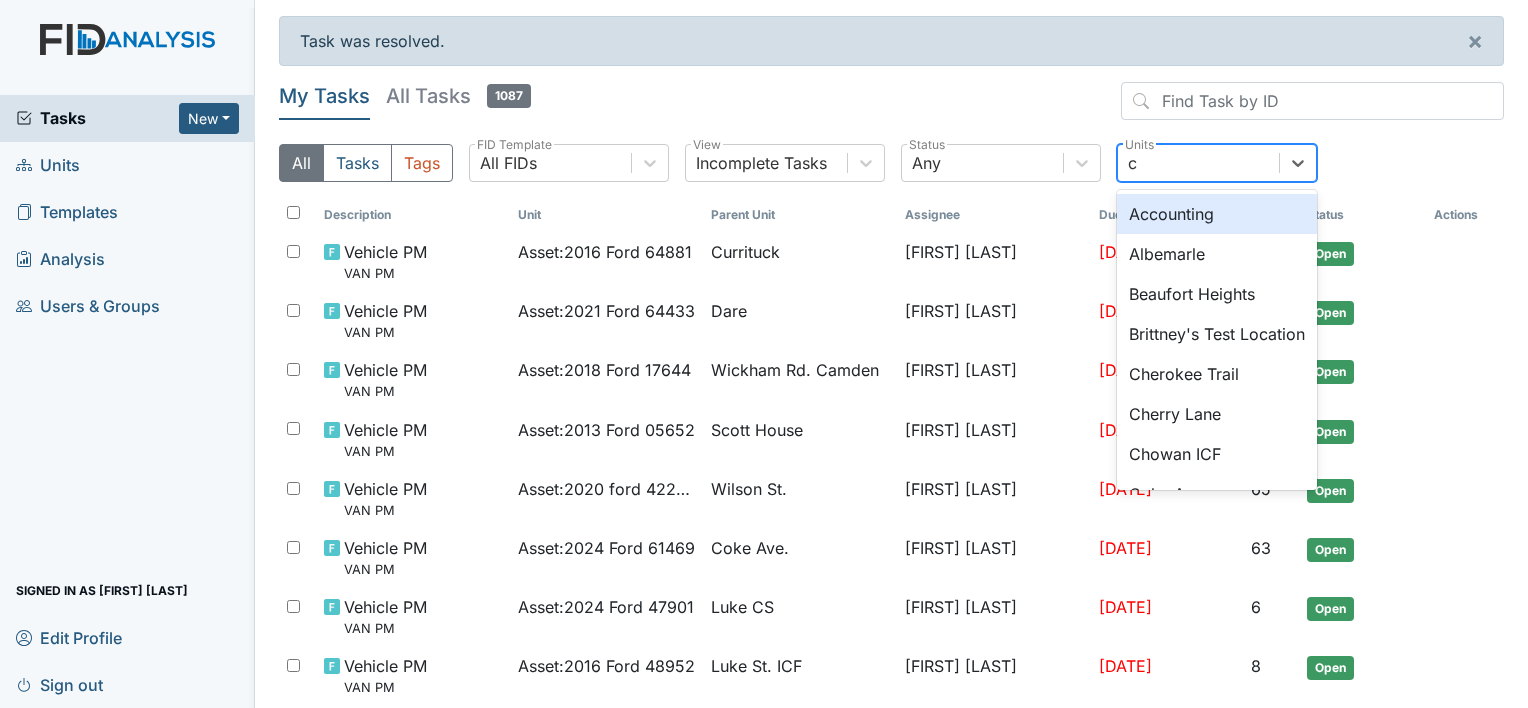 type on "ch" 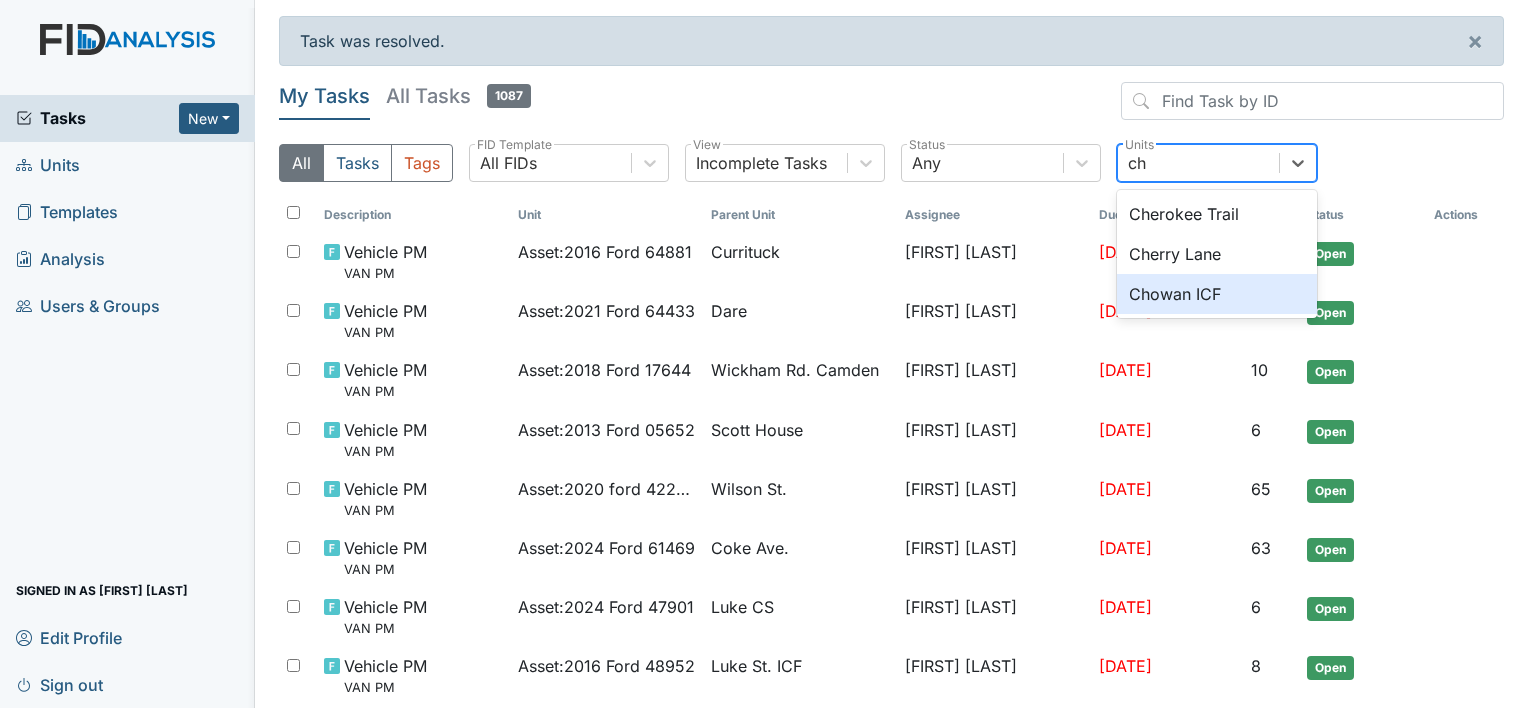 click on "Chowan ICF" at bounding box center [1217, 294] 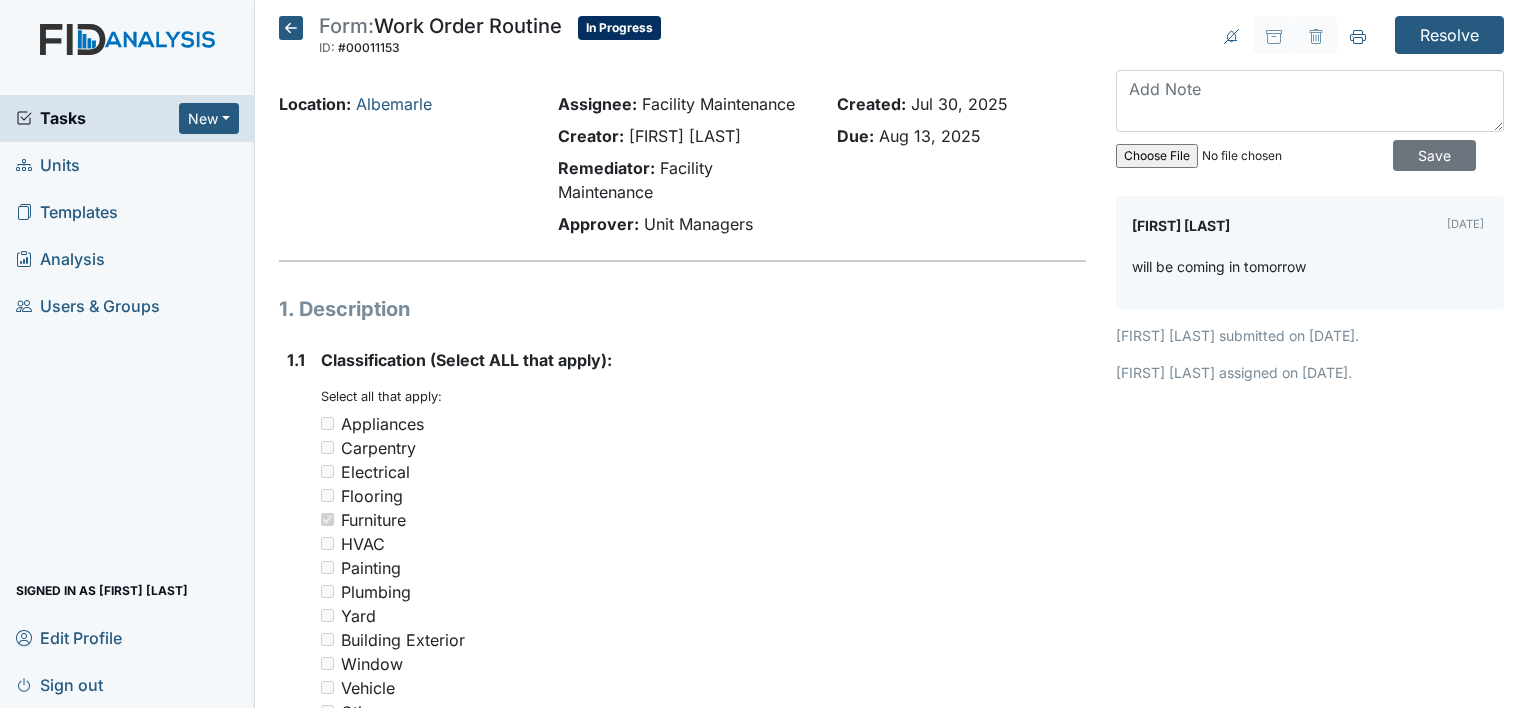 scroll, scrollTop: 0, scrollLeft: 0, axis: both 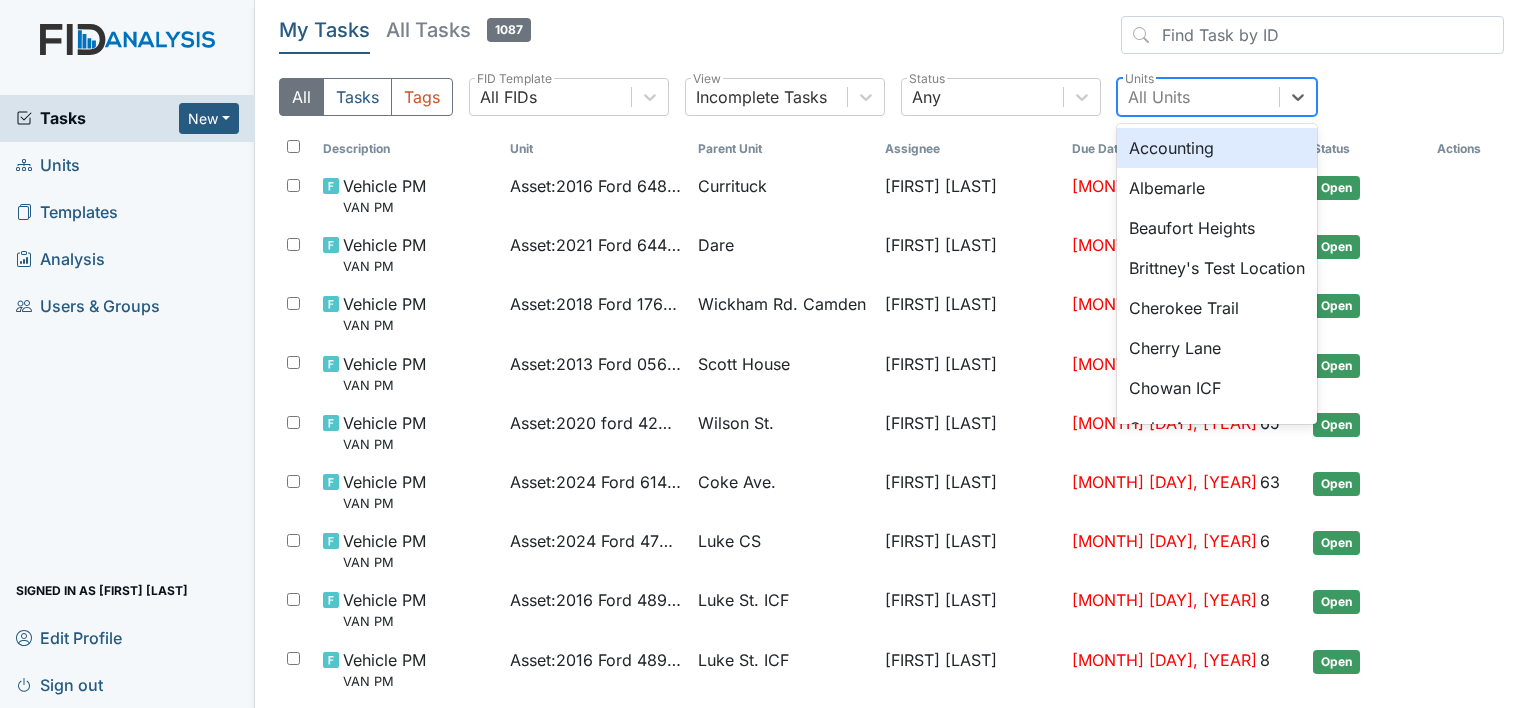 click on "All Units" at bounding box center [1159, 97] 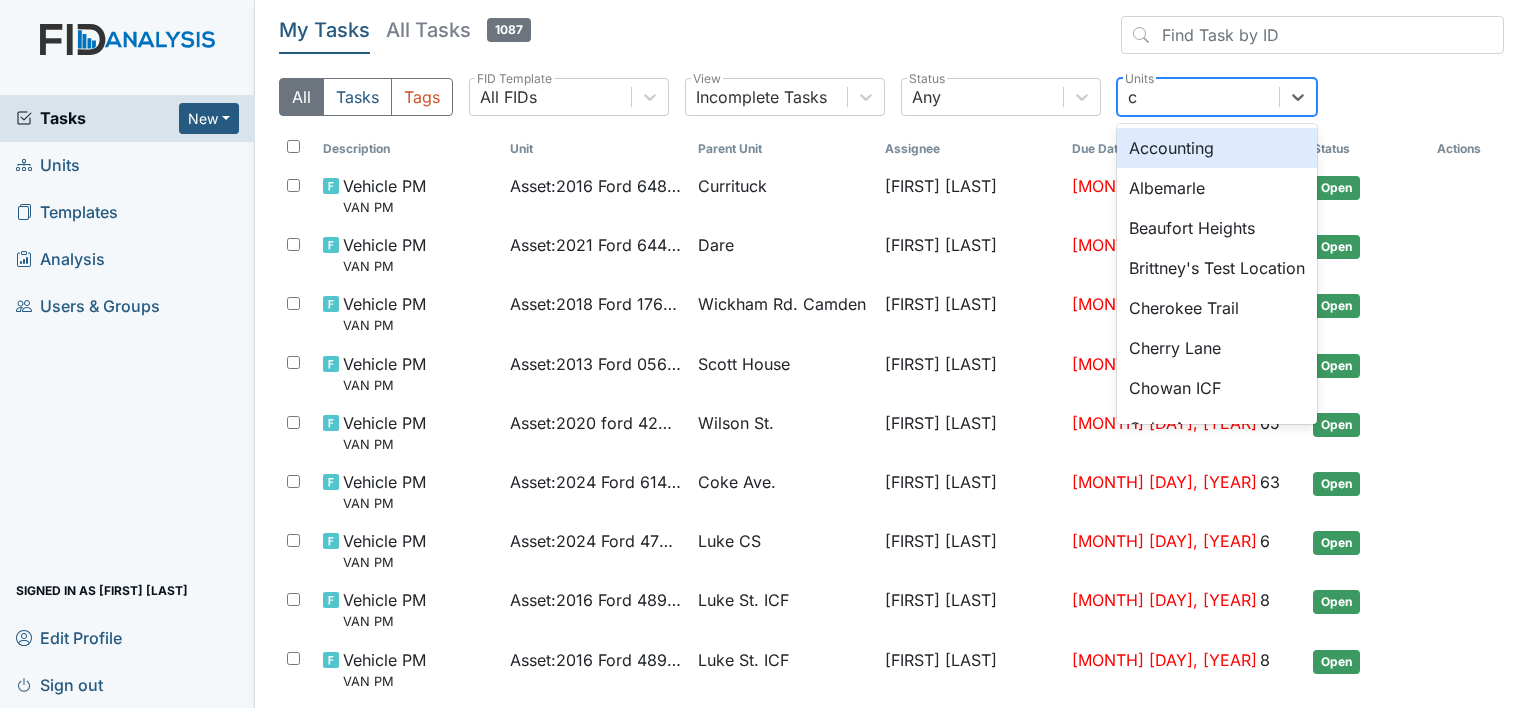 type on "co" 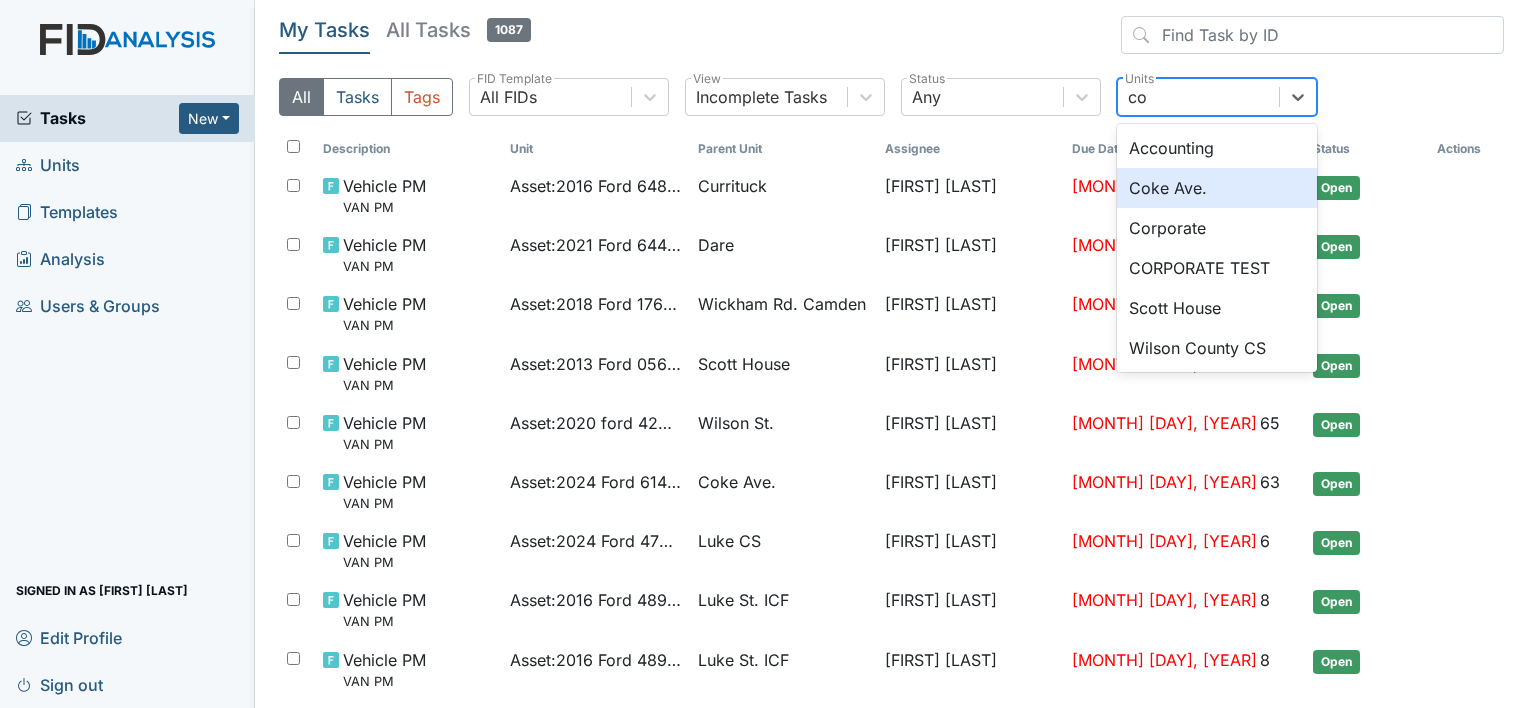 click on "Coke Ave." at bounding box center (1217, 188) 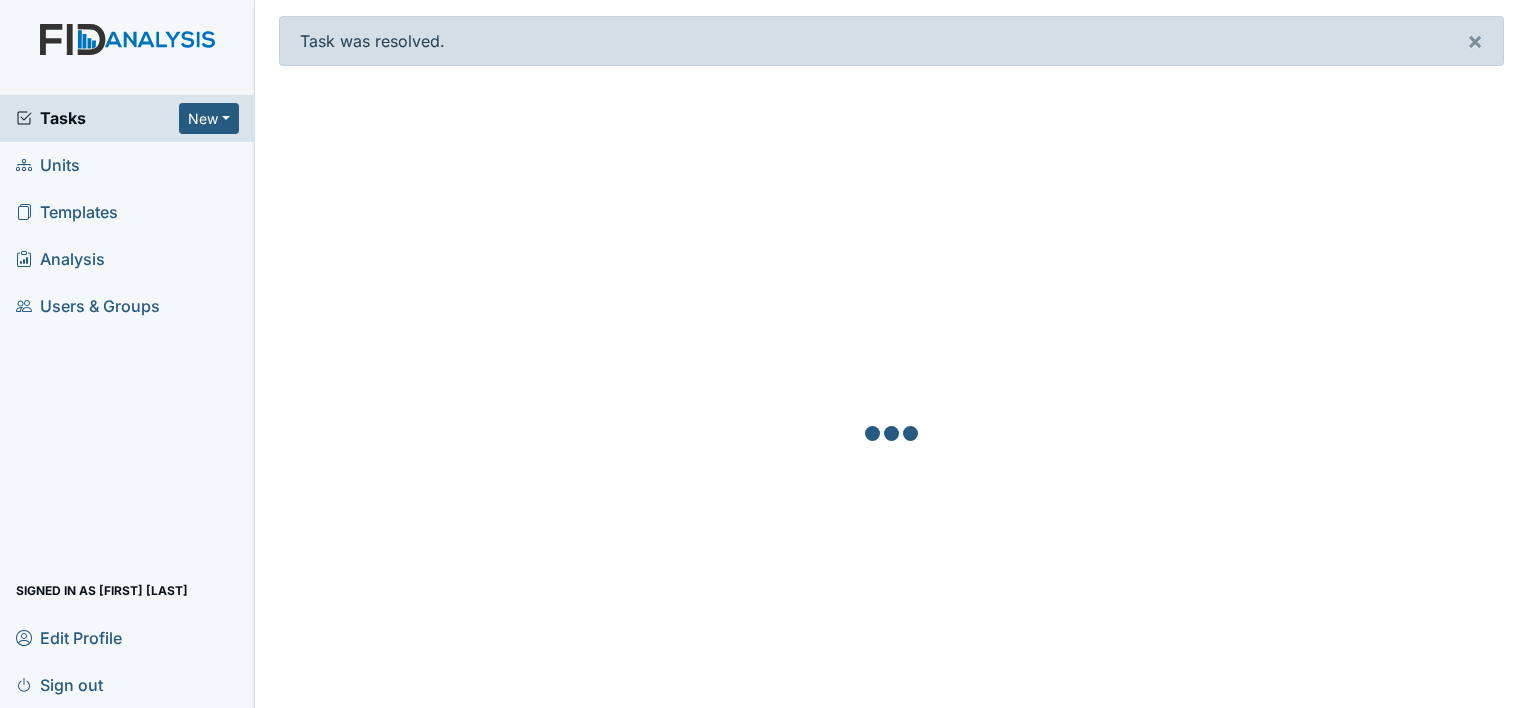 scroll, scrollTop: 0, scrollLeft: 0, axis: both 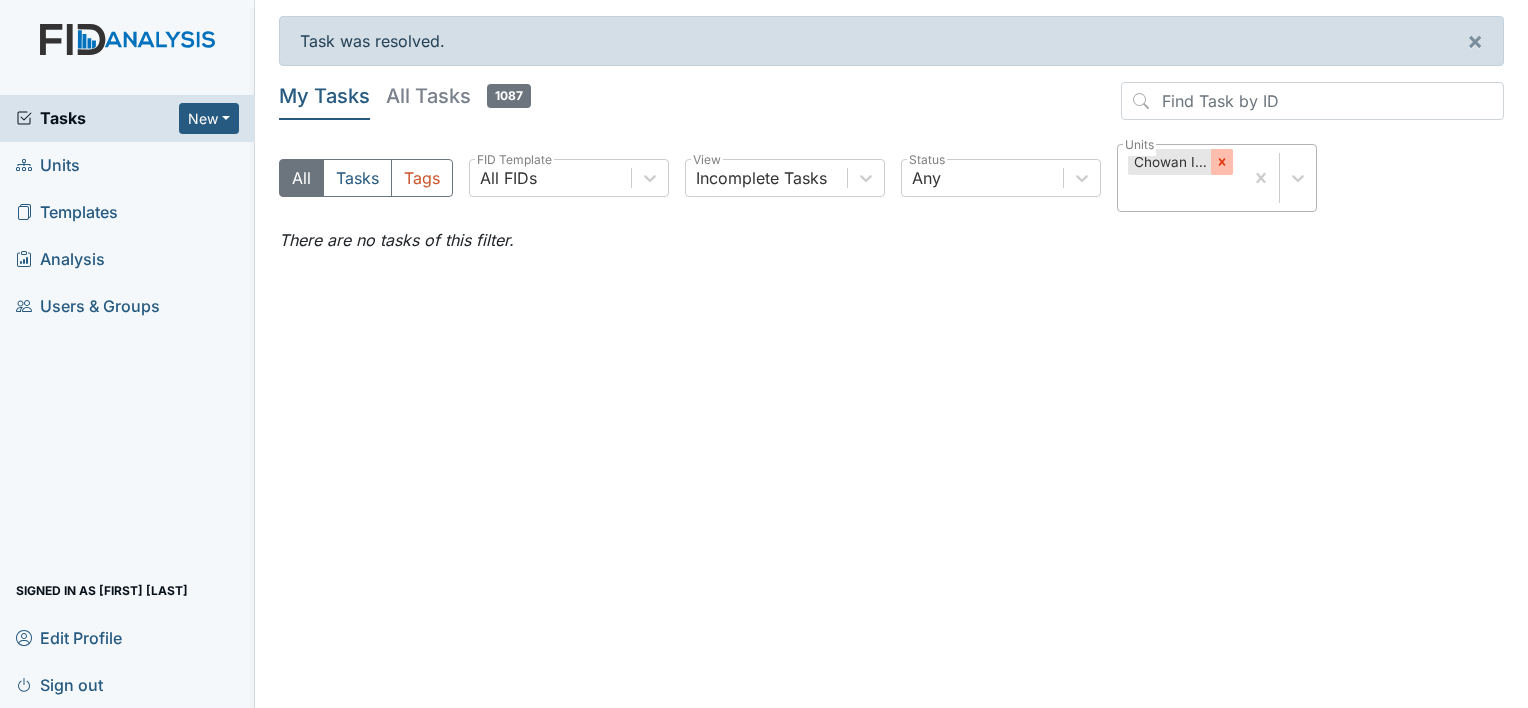 click 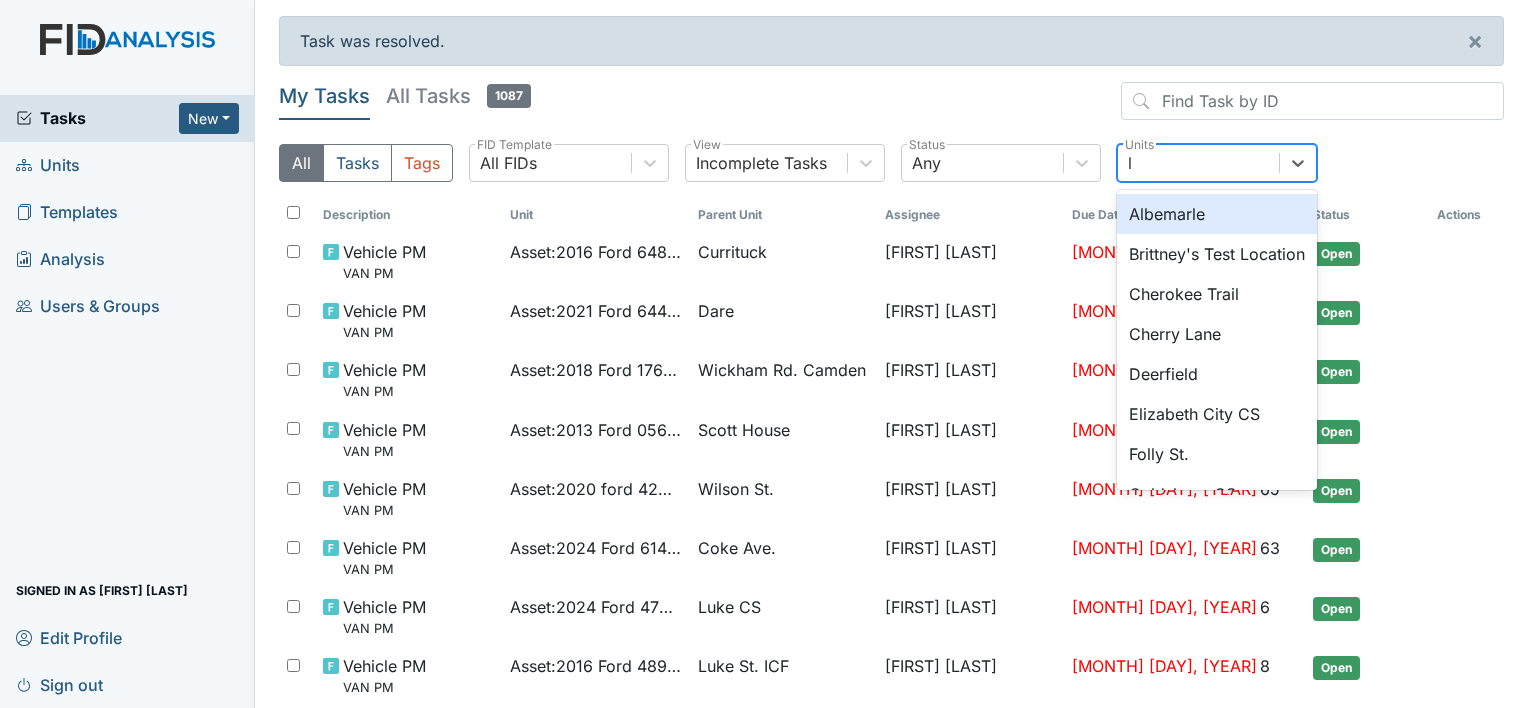 type on "lu" 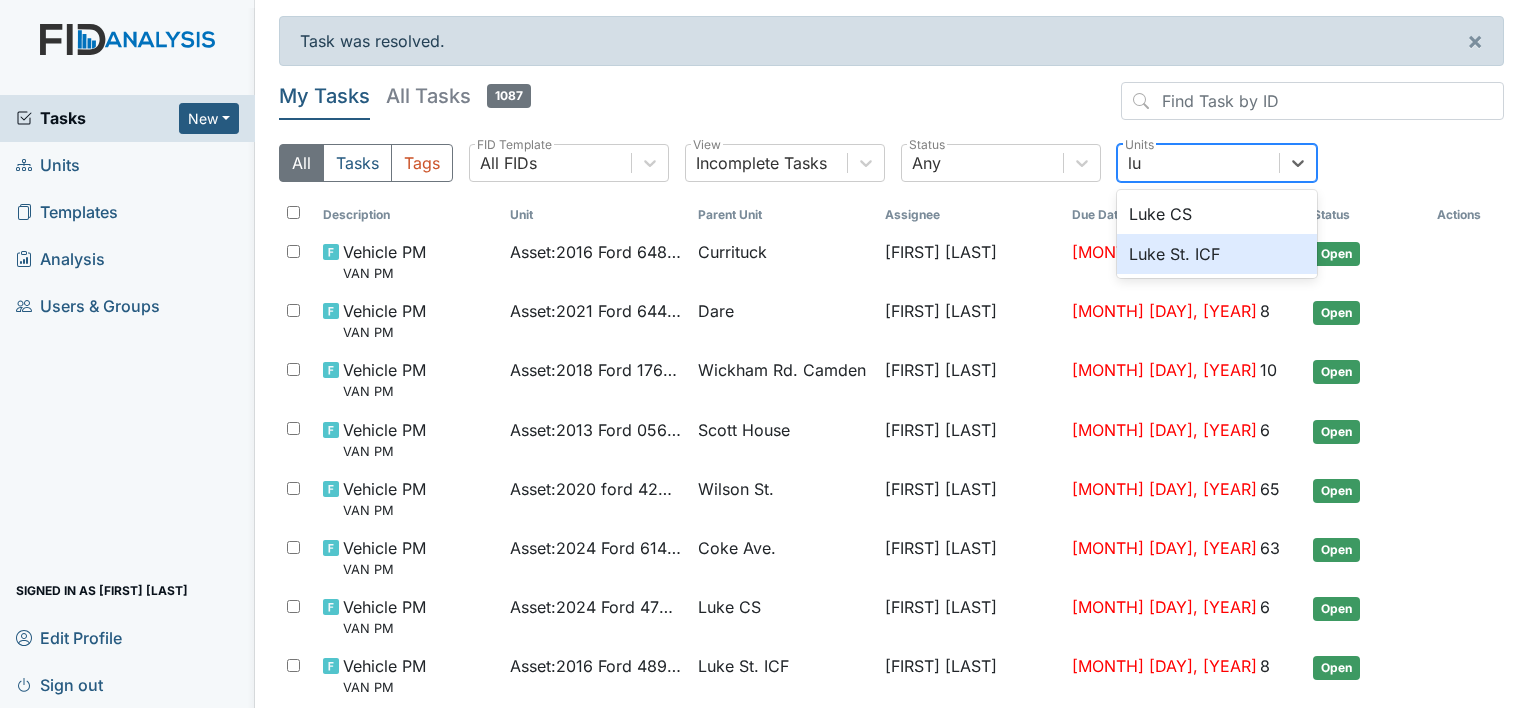 click on "Luke St. ICF" at bounding box center (1217, 254) 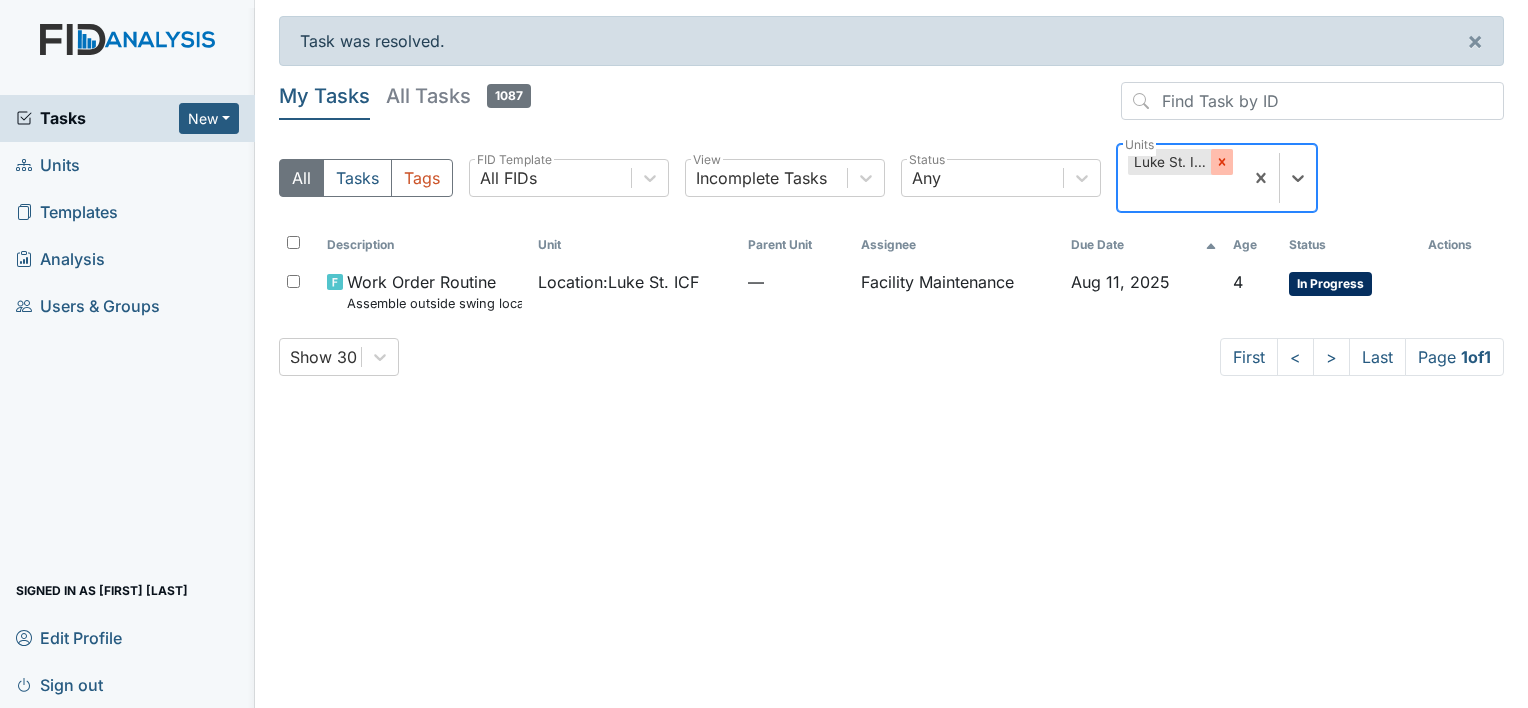 click 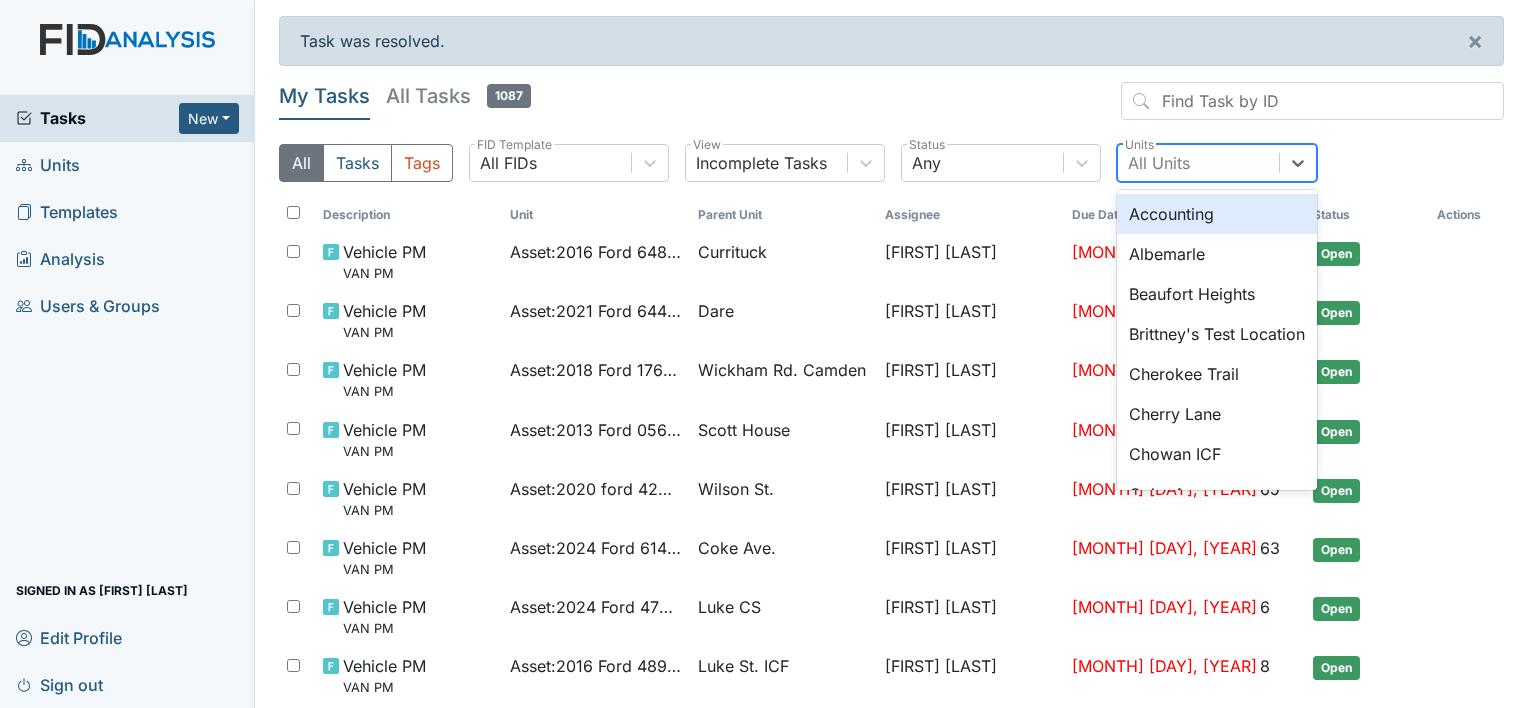 click on "All Units" at bounding box center (1159, 163) 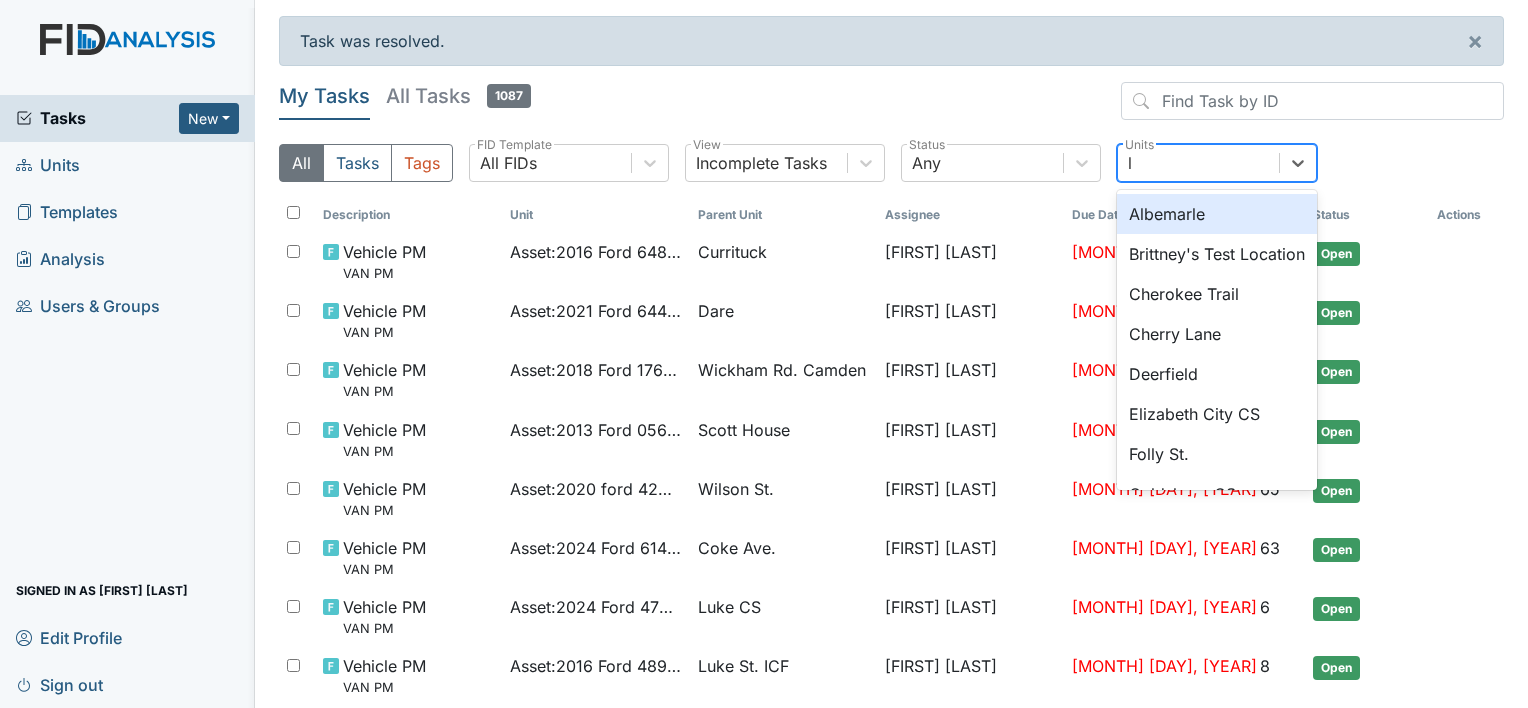 type on "lu" 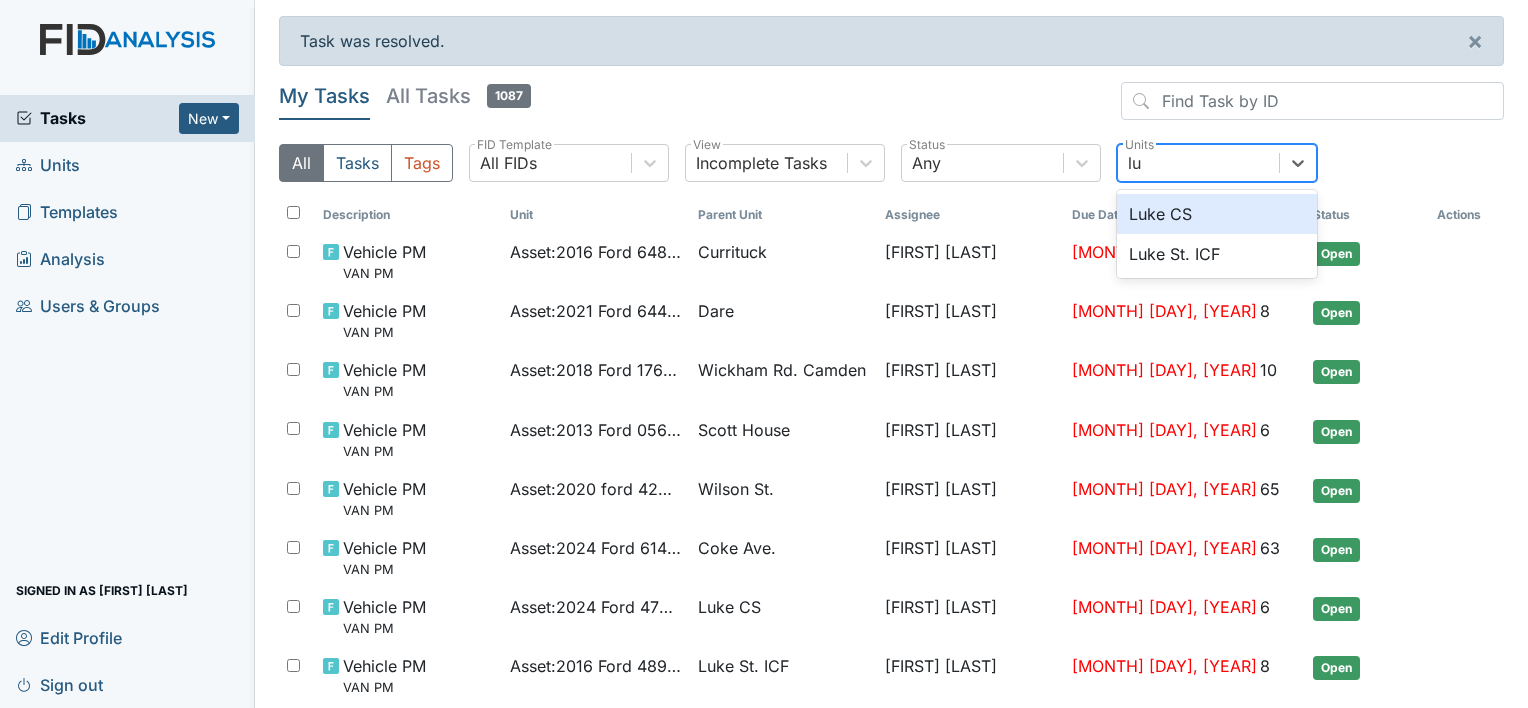 click on "Luke CS" at bounding box center (1217, 214) 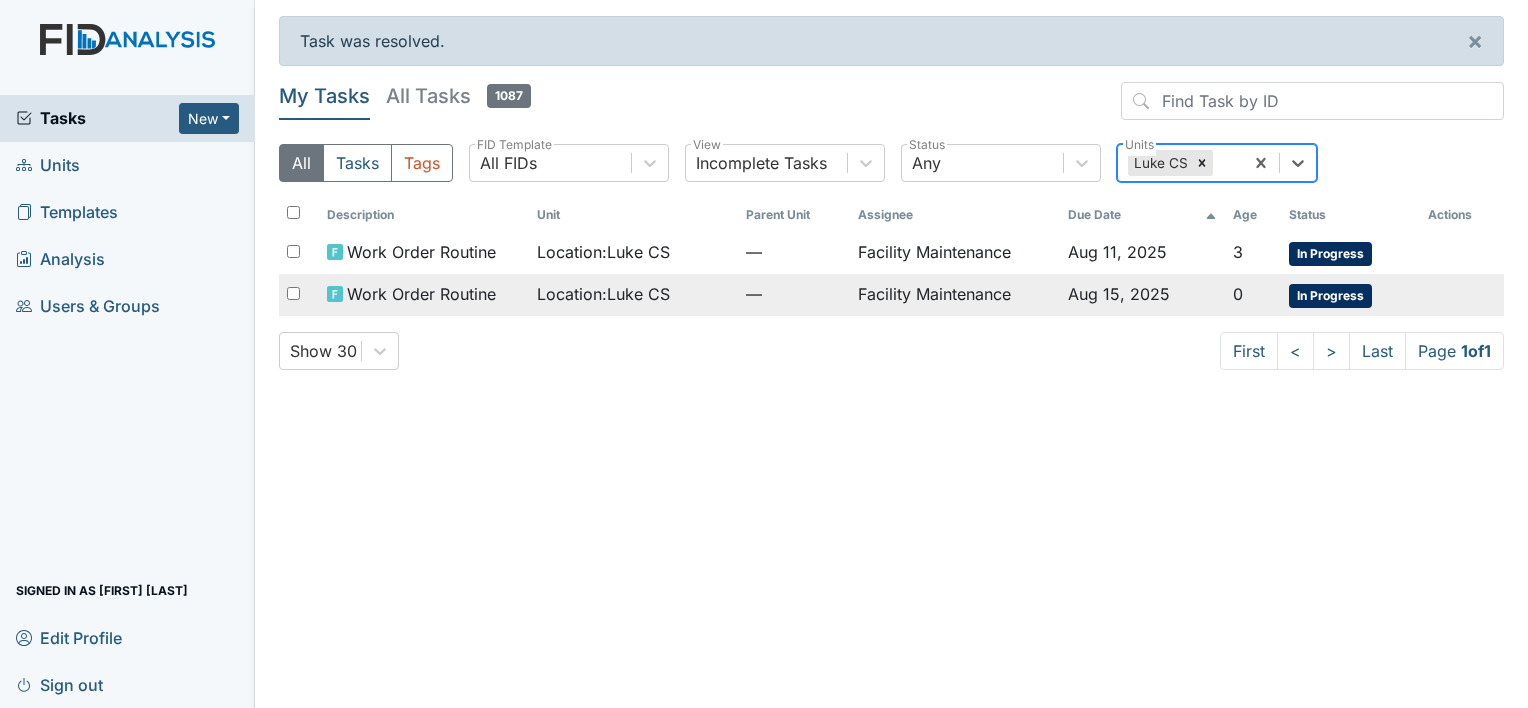 click on "Location :  Luke CS" at bounding box center (603, 294) 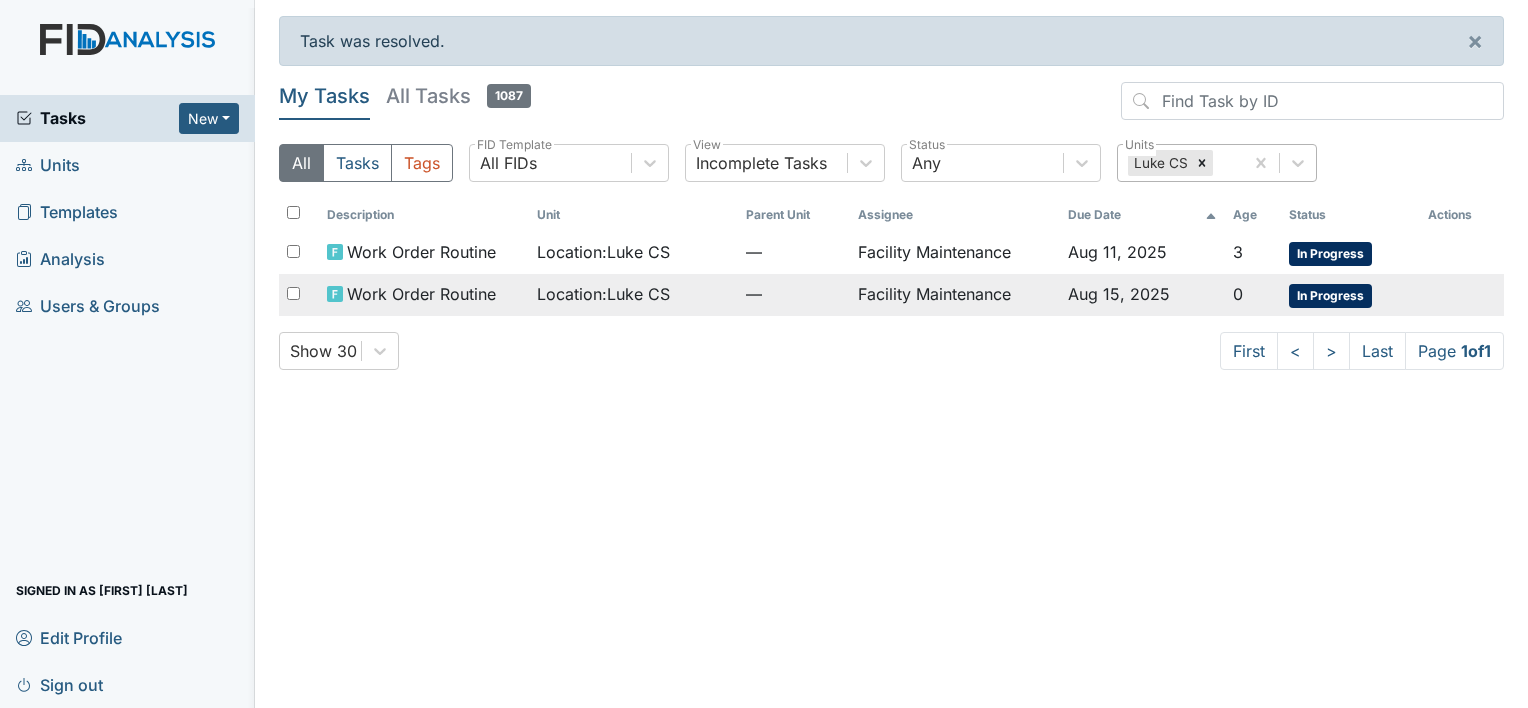 click on "Work Order Routine" at bounding box center (421, 294) 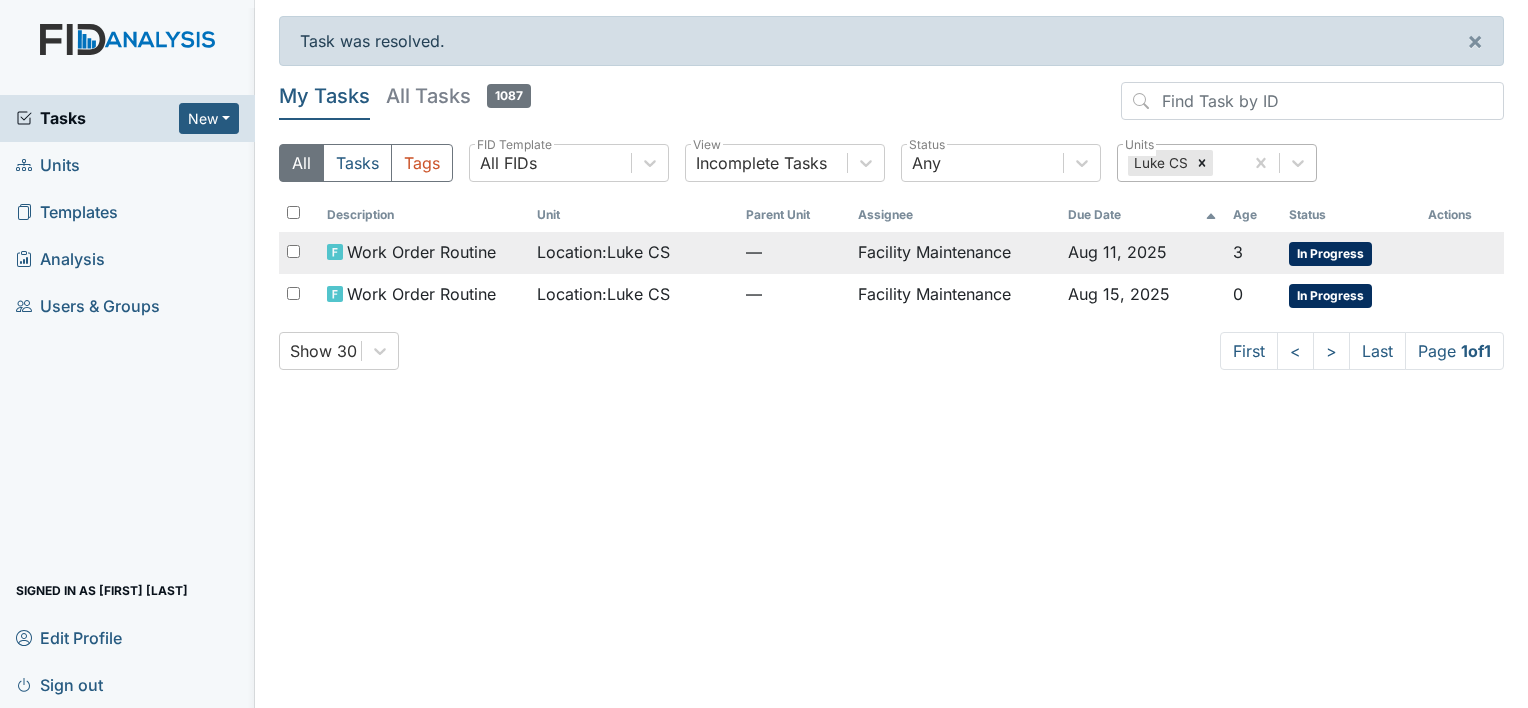 click on "Work Order Routine" at bounding box center [421, 252] 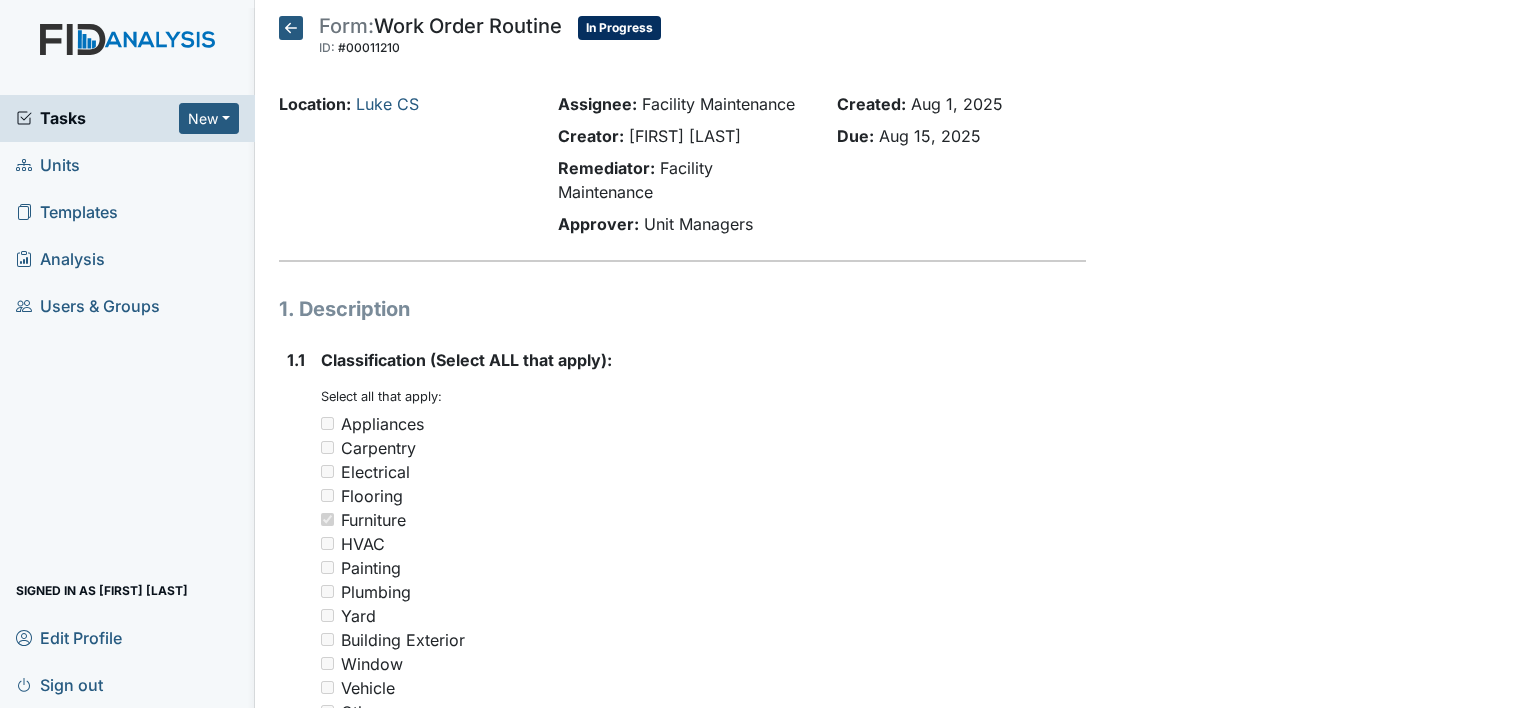 scroll, scrollTop: 0, scrollLeft: 0, axis: both 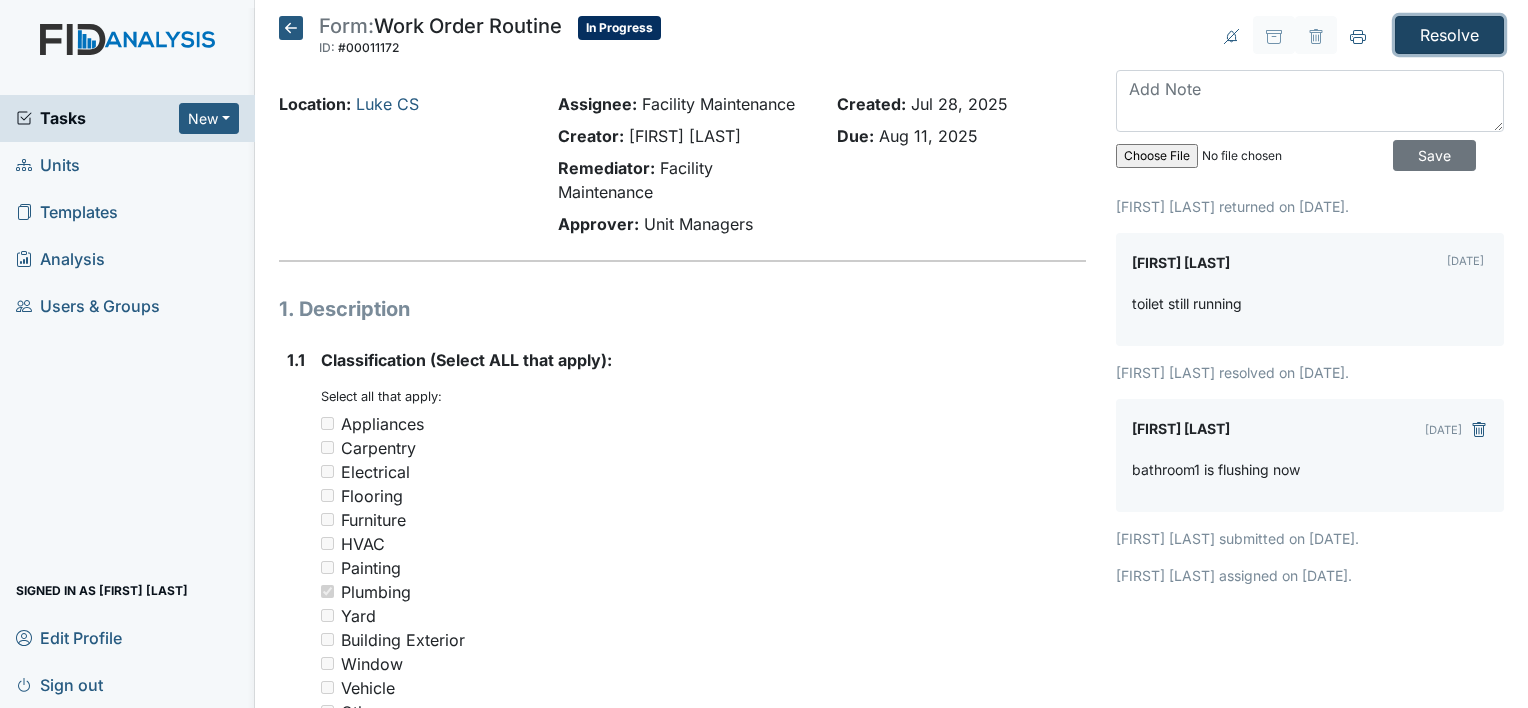 click on "Resolve" at bounding box center [1449, 35] 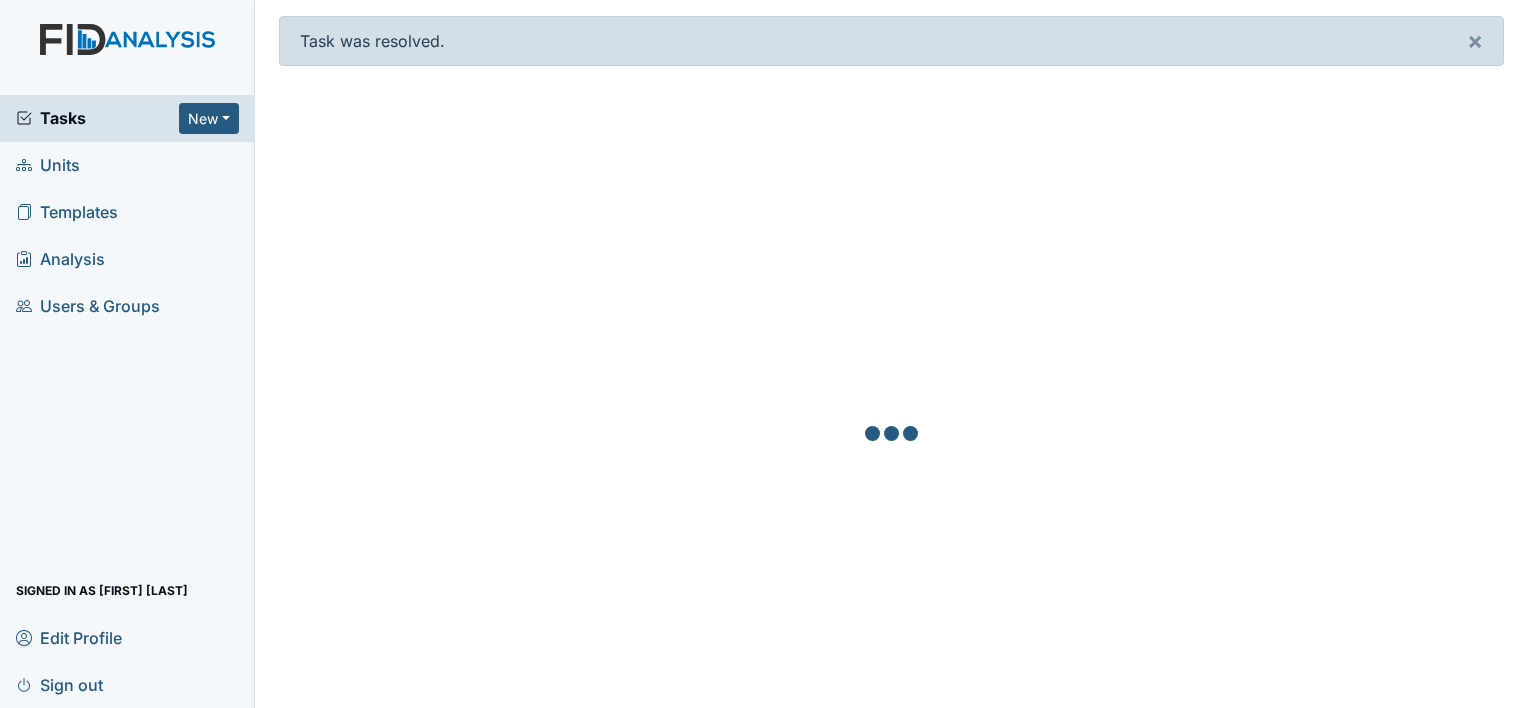 scroll, scrollTop: 0, scrollLeft: 0, axis: both 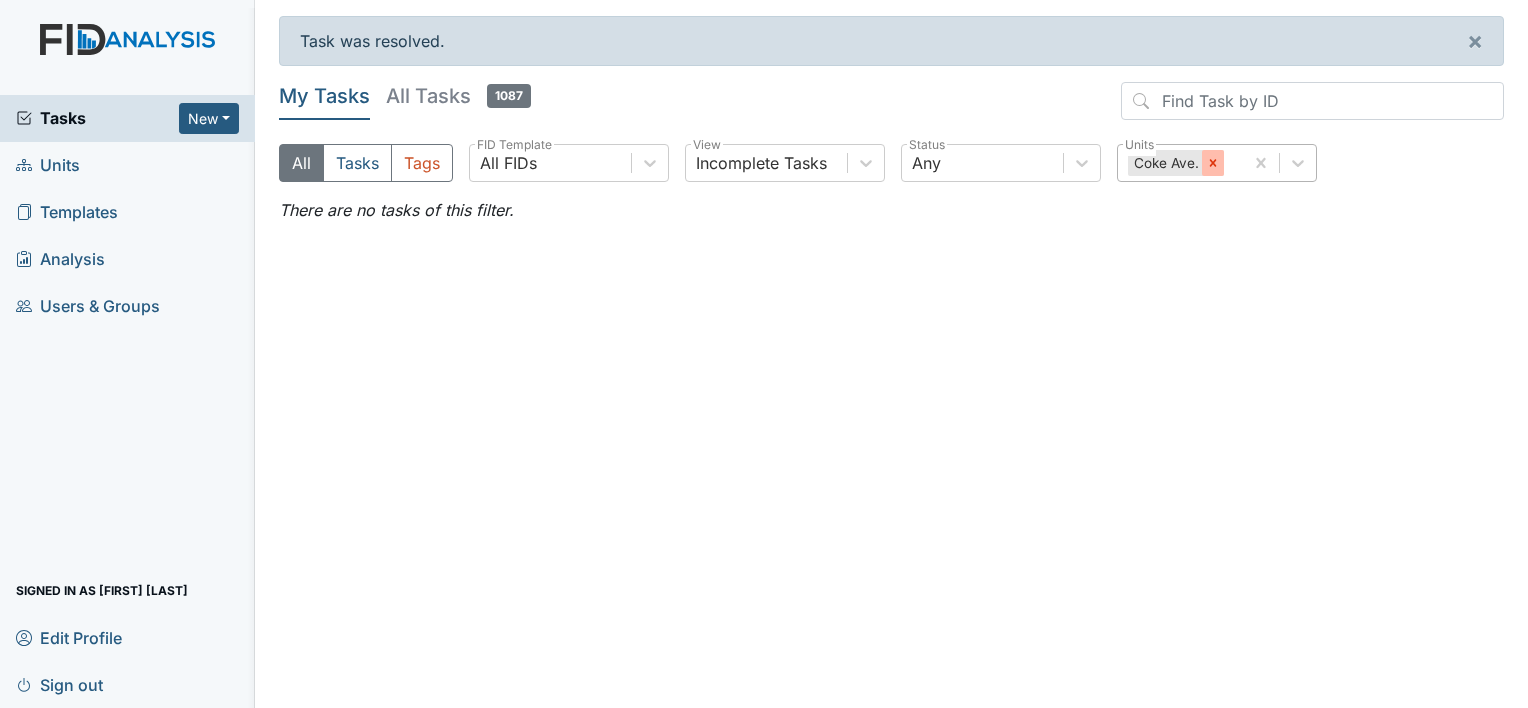 click 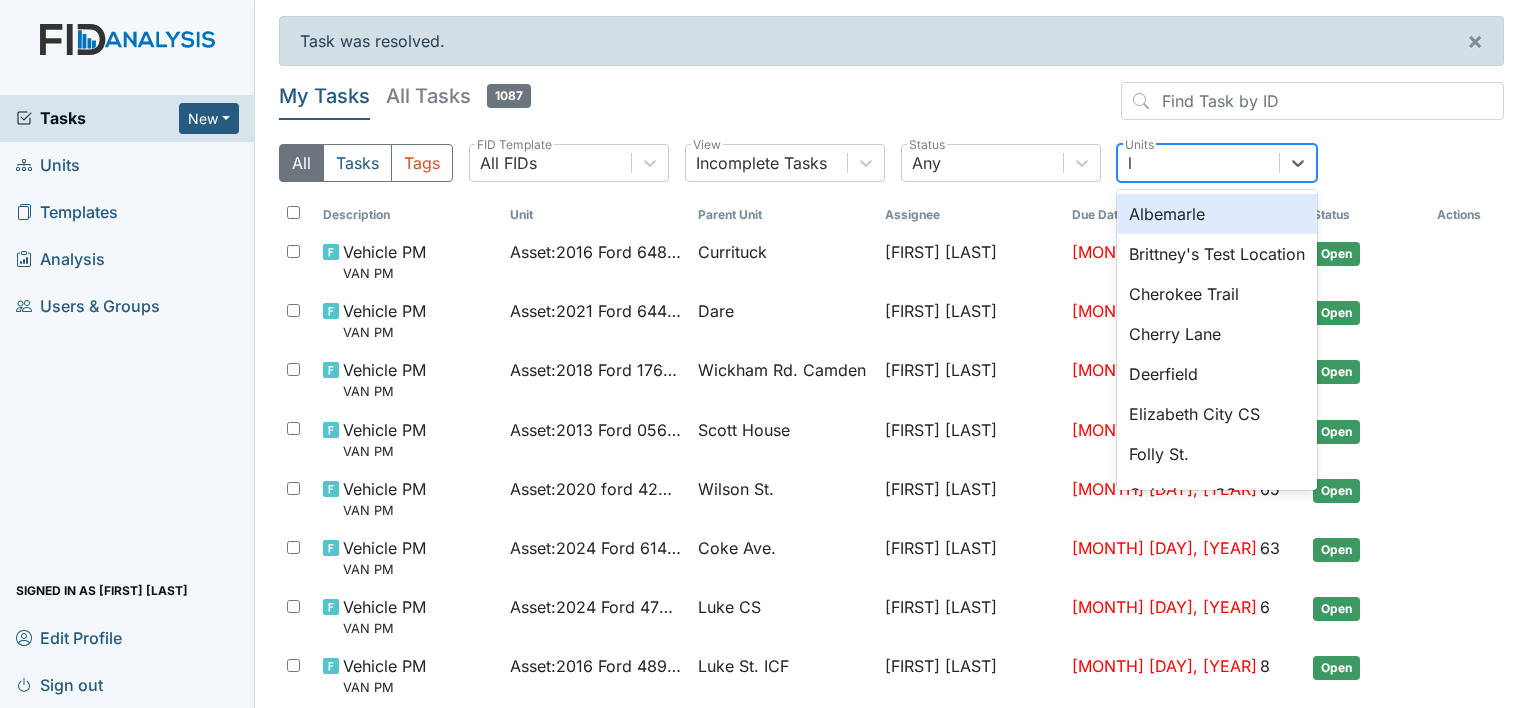 type on "lu" 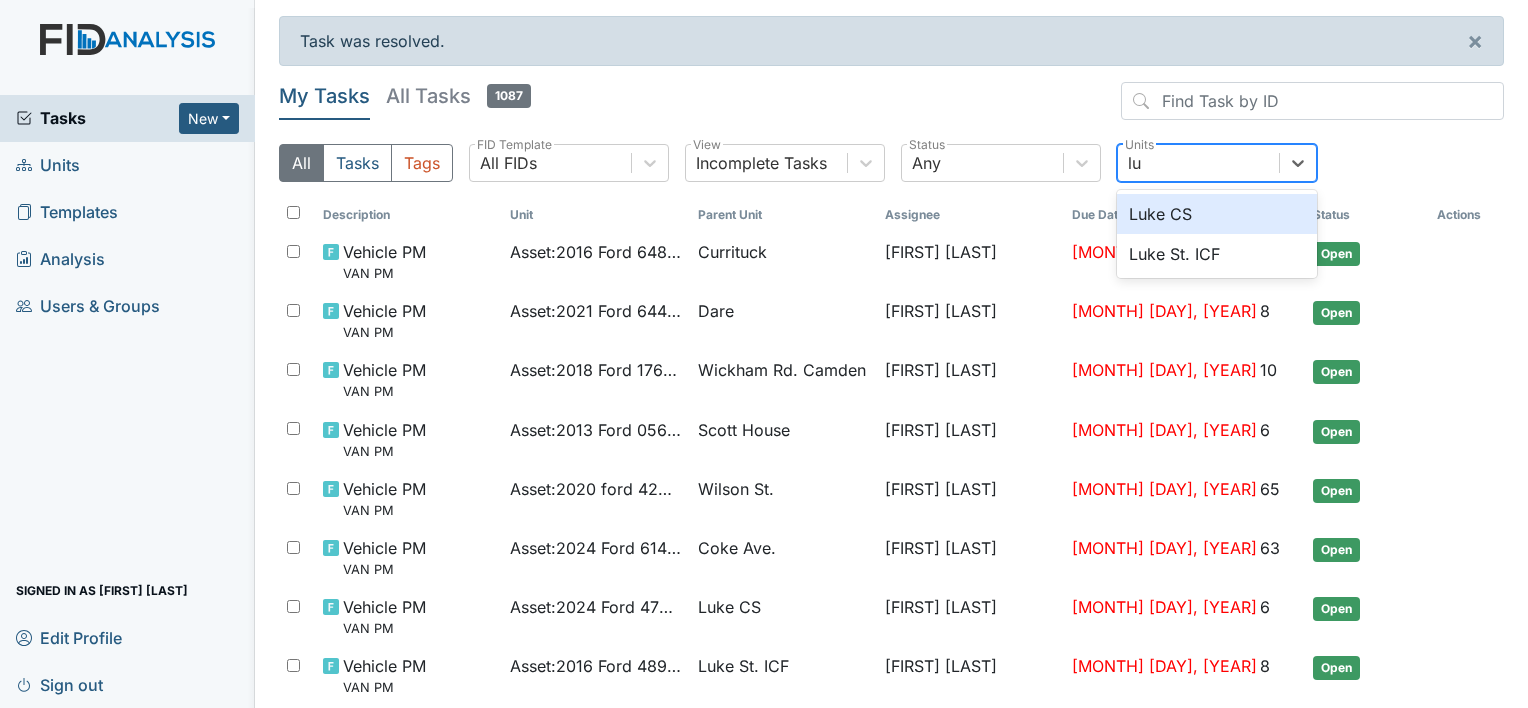 click on "Luke CS" at bounding box center [1217, 214] 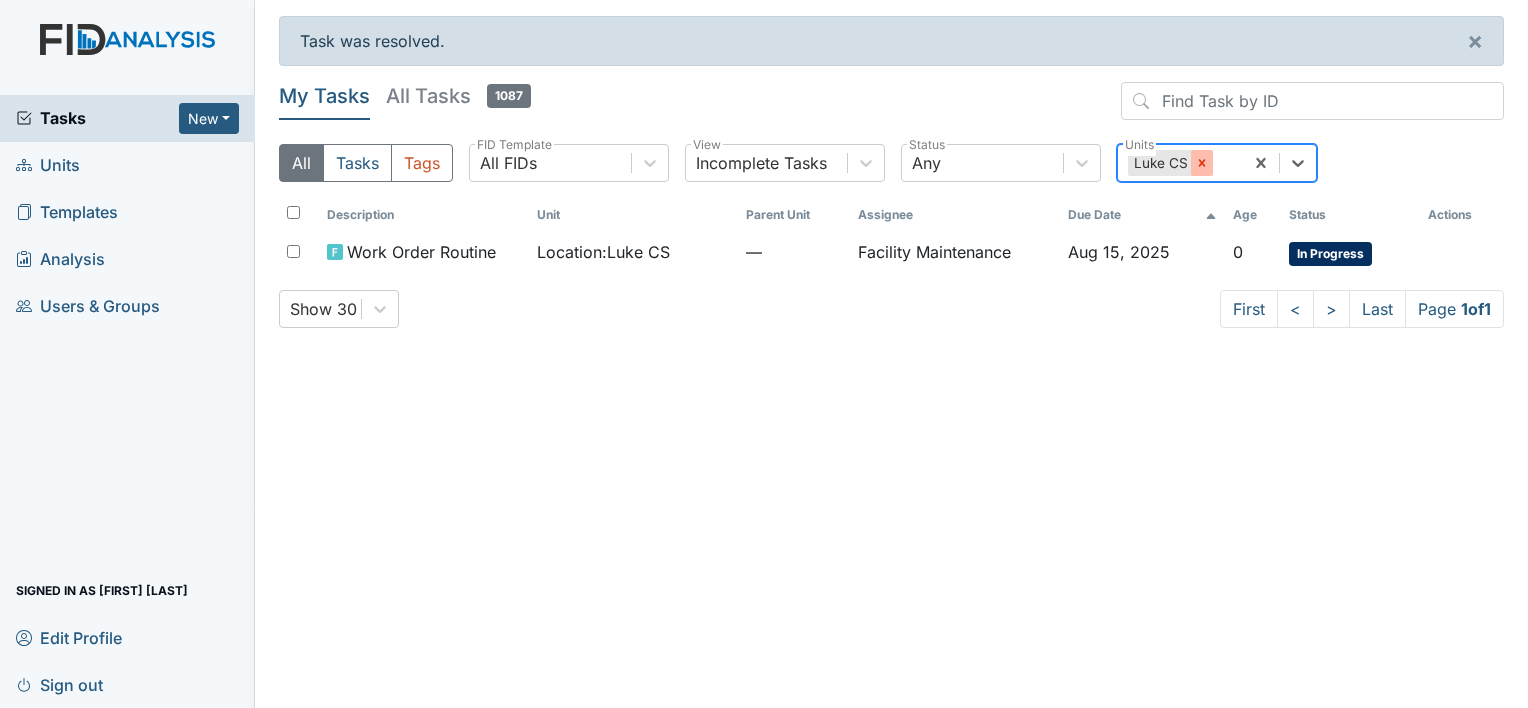 click 